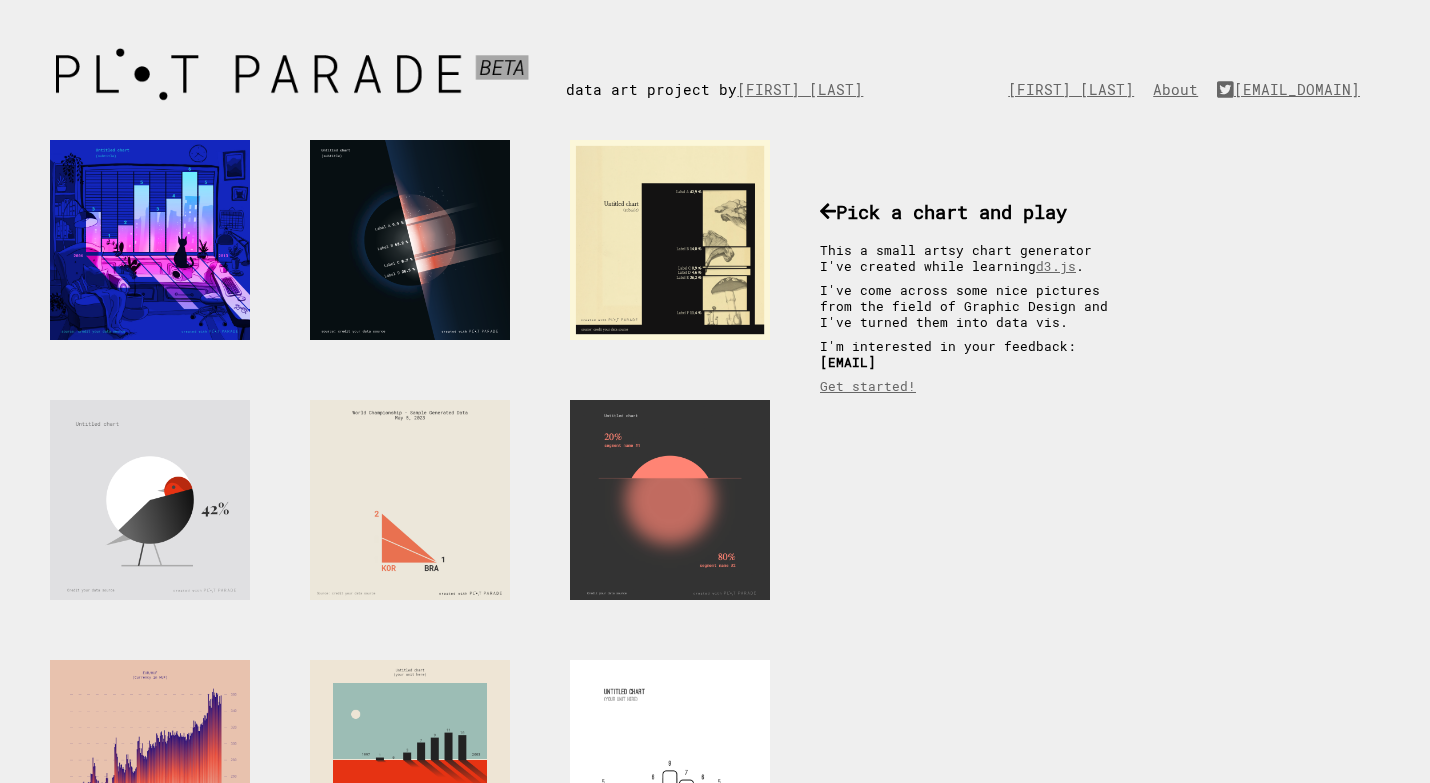 scroll, scrollTop: 0, scrollLeft: 0, axis: both 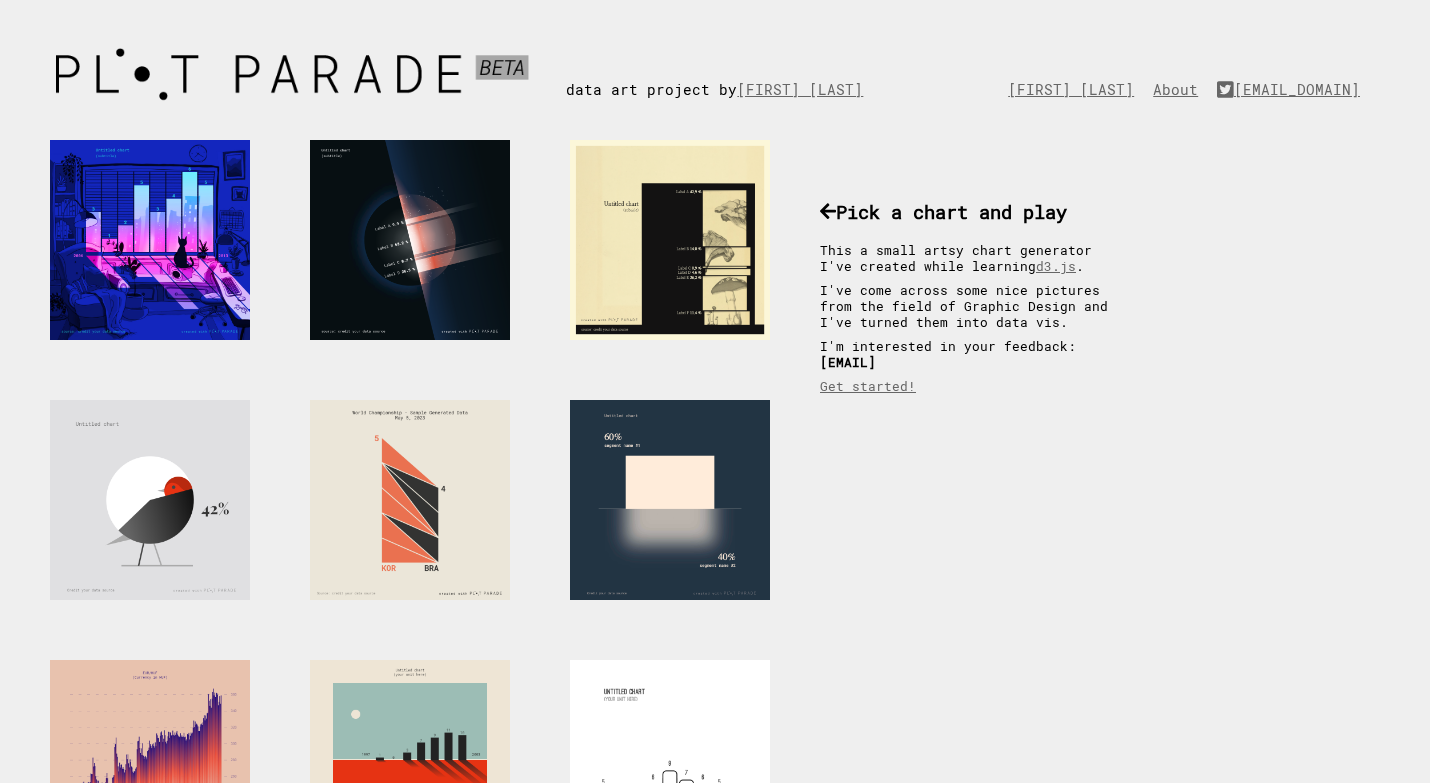 click at bounding box center (670, 500) 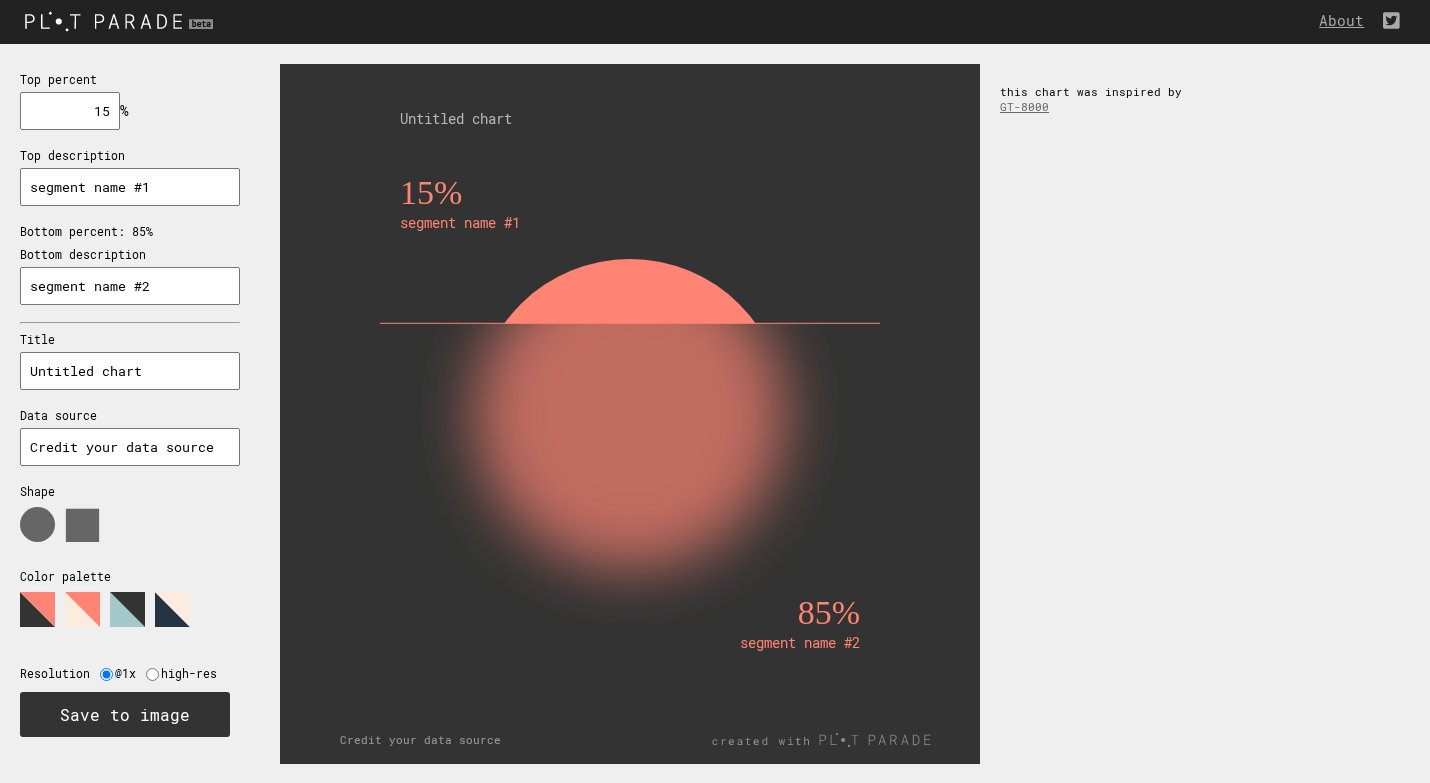 scroll, scrollTop: 7, scrollLeft: 0, axis: vertical 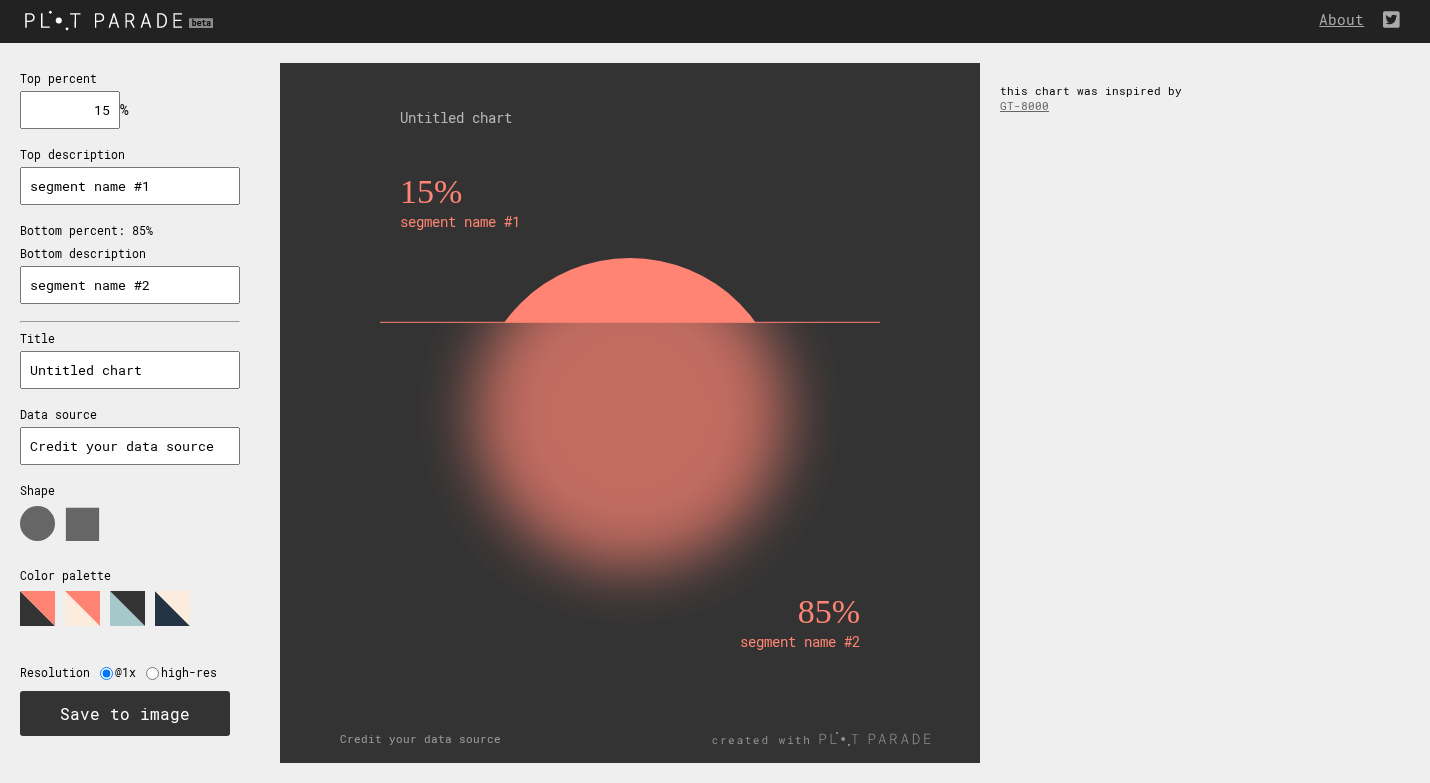 click 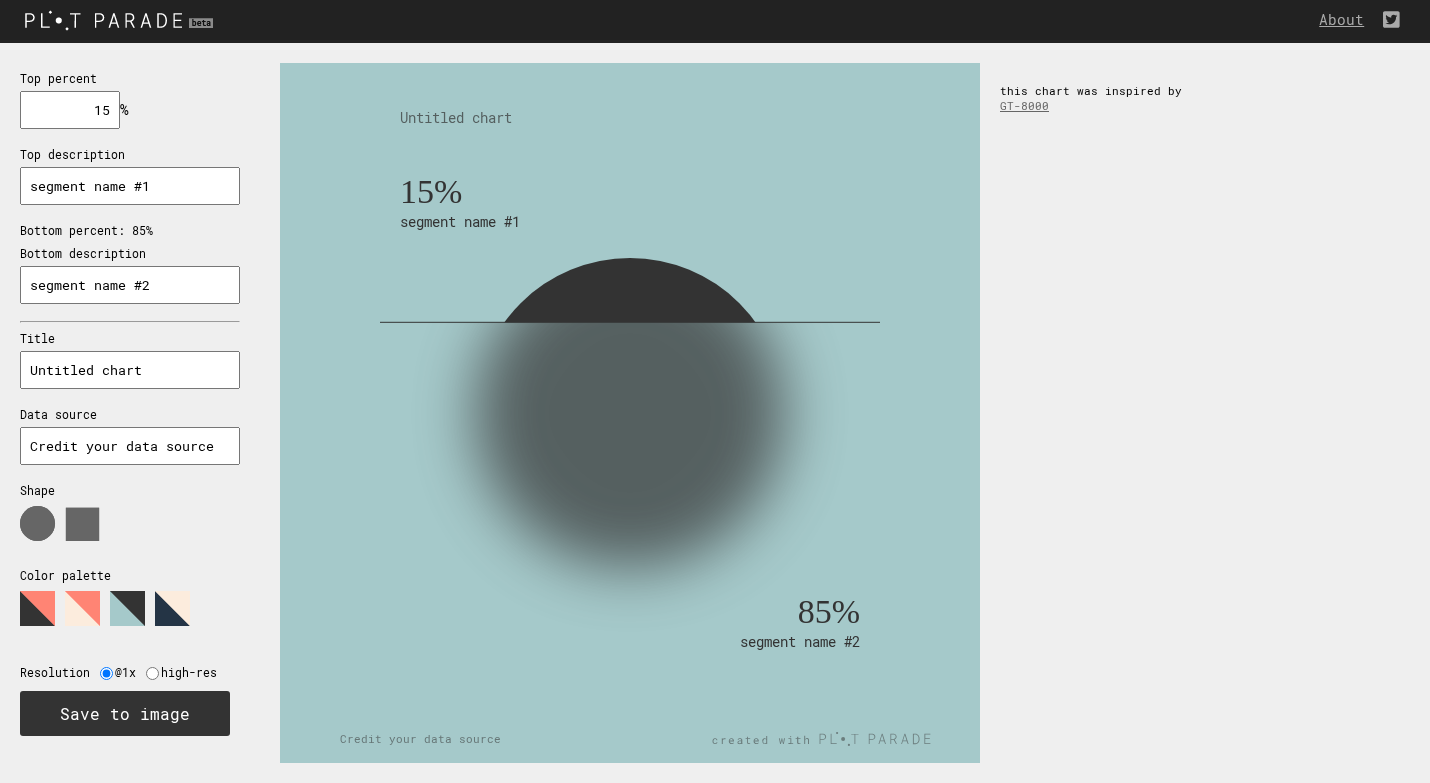 click 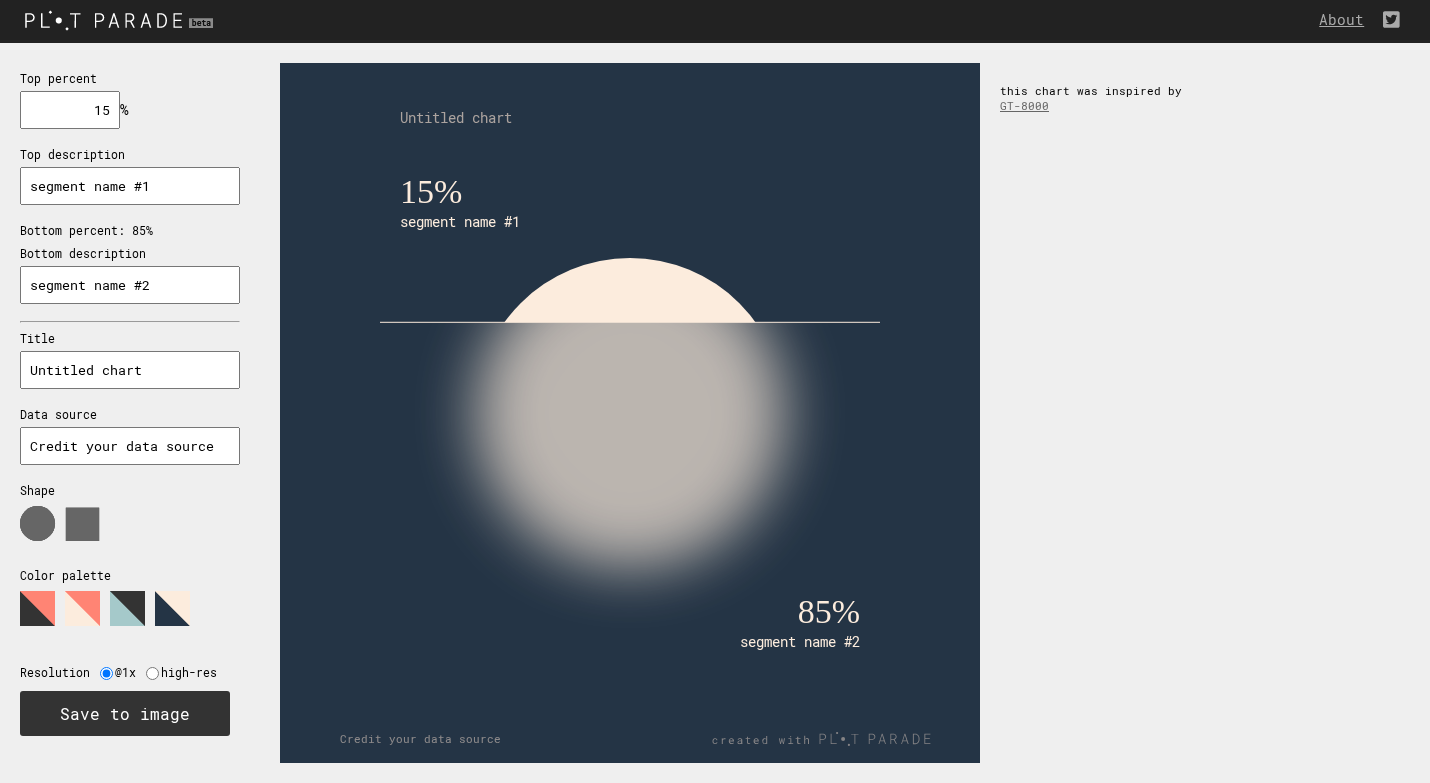 click at bounding box center (152, 673) 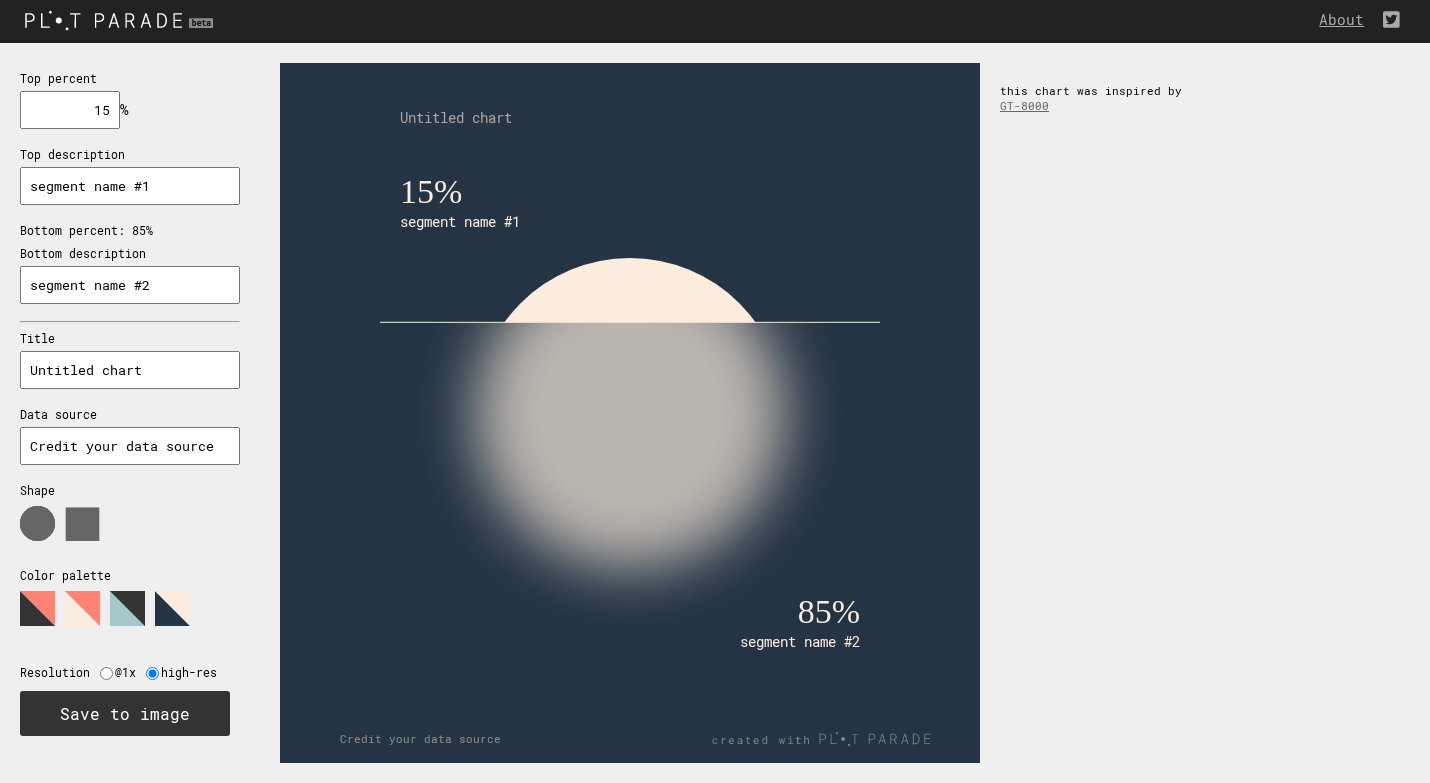 click on "Resolution
@1x
high-res" at bounding box center (123, 662) 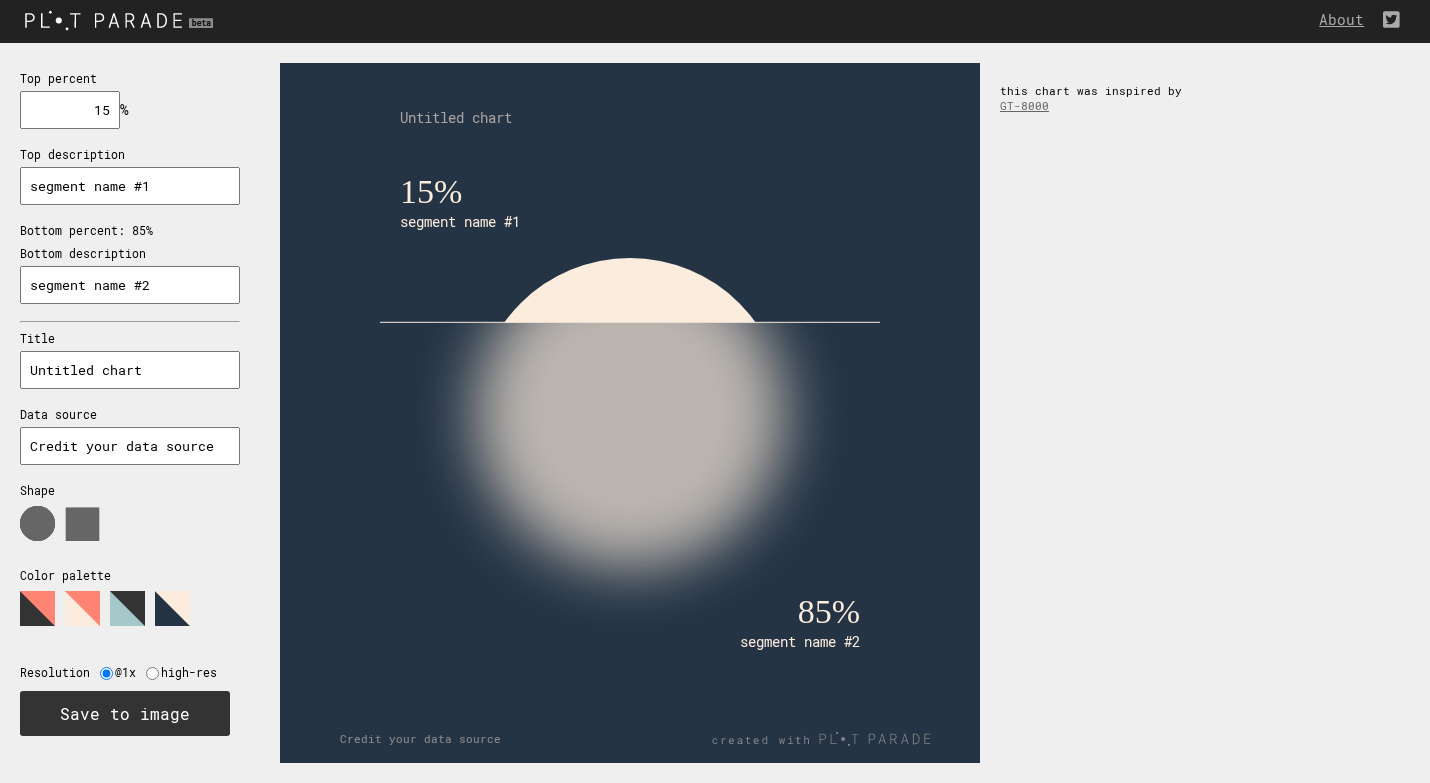 click on "Credit your data source" at bounding box center (130, 446) 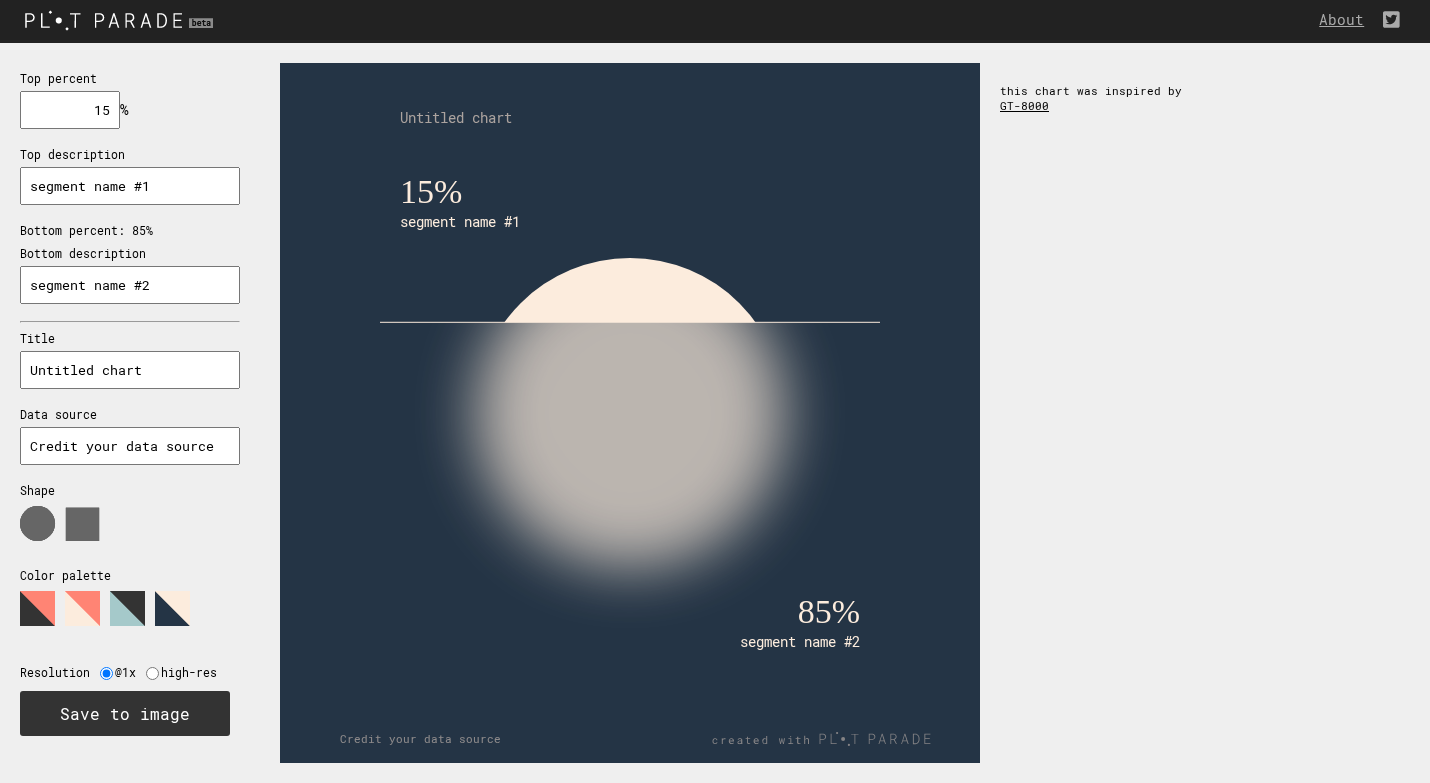 click on "GT-8000" at bounding box center [1024, 105] 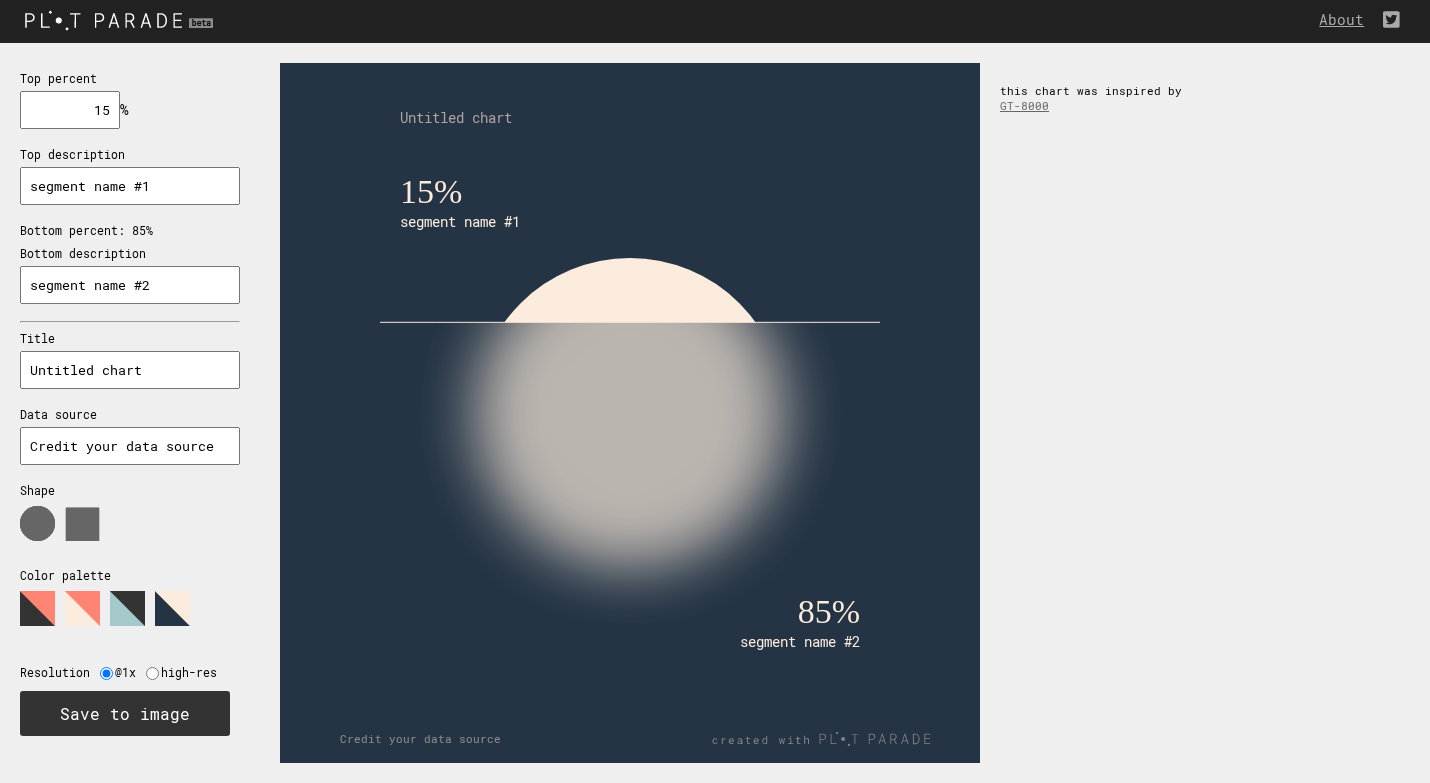 drag, startPoint x: 88, startPoint y: 105, endPoint x: 127, endPoint y: 104, distance: 39.012817 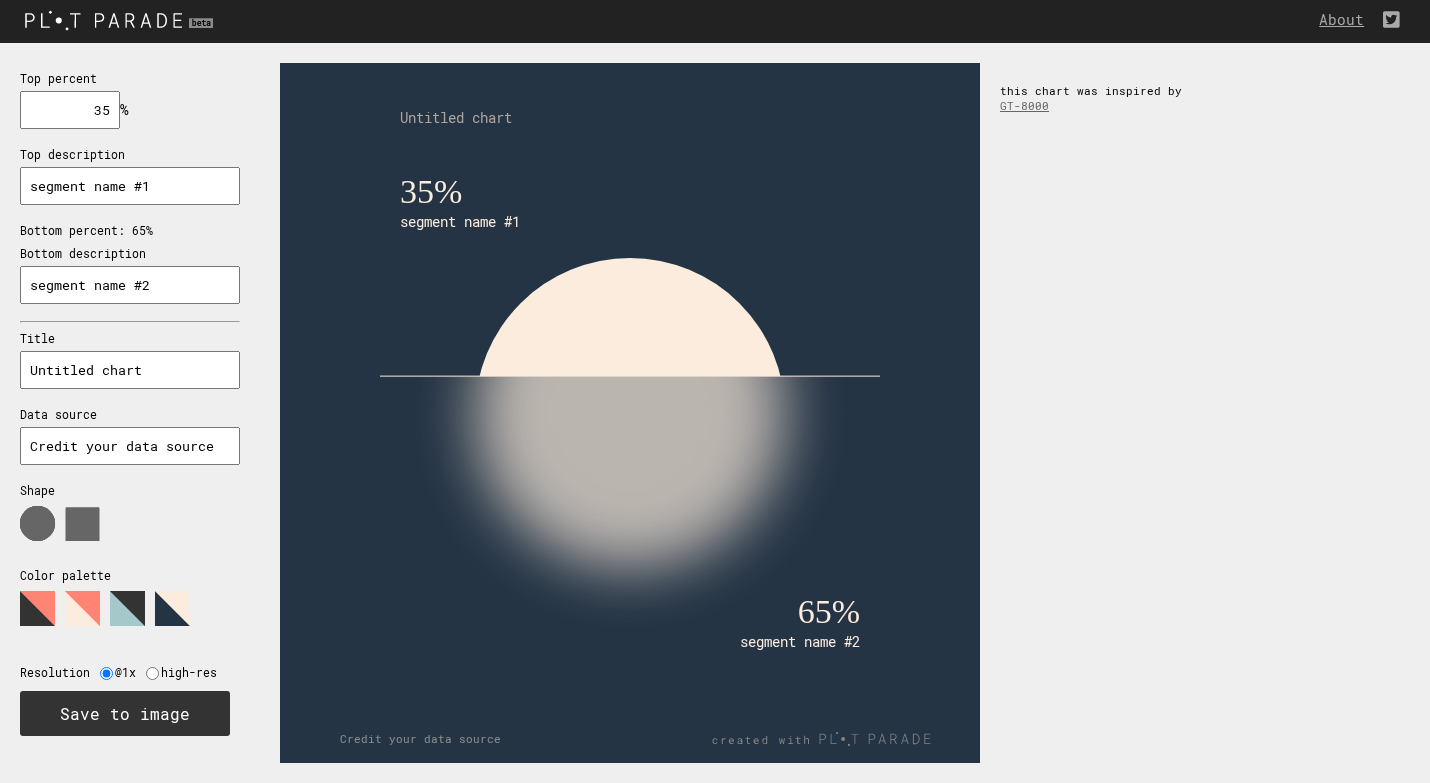 type on "35" 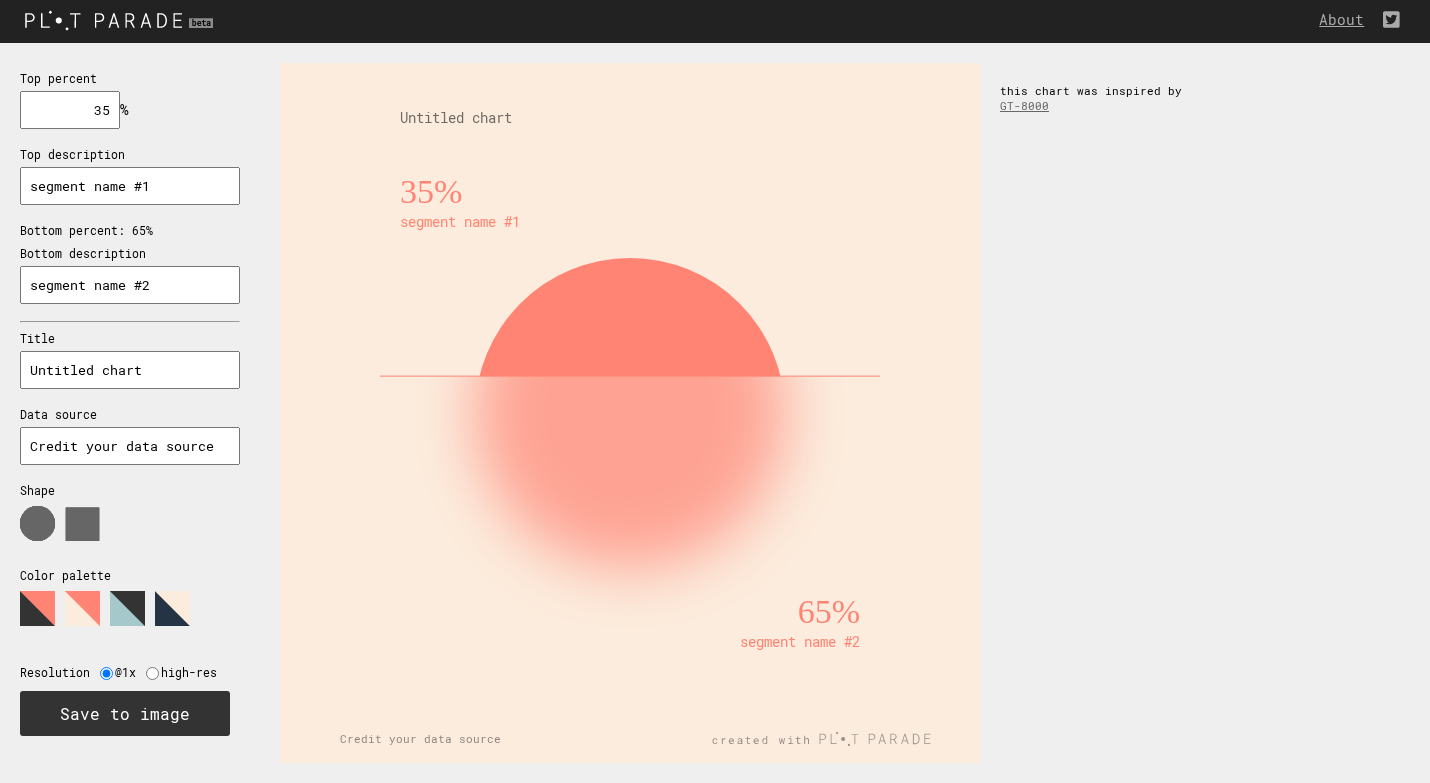 click on "high-res" at bounding box center [194, 672] 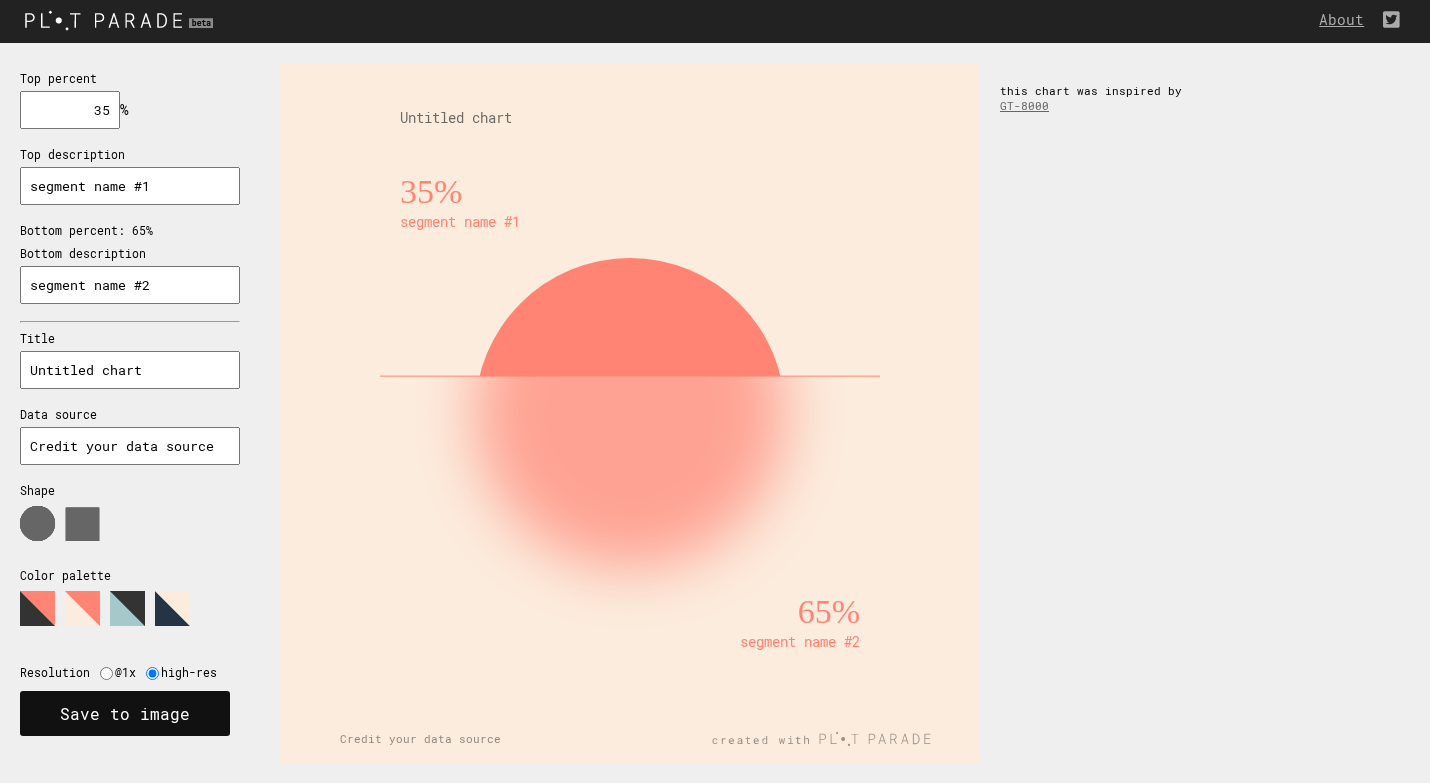 click on "Save to image" at bounding box center (125, 713) 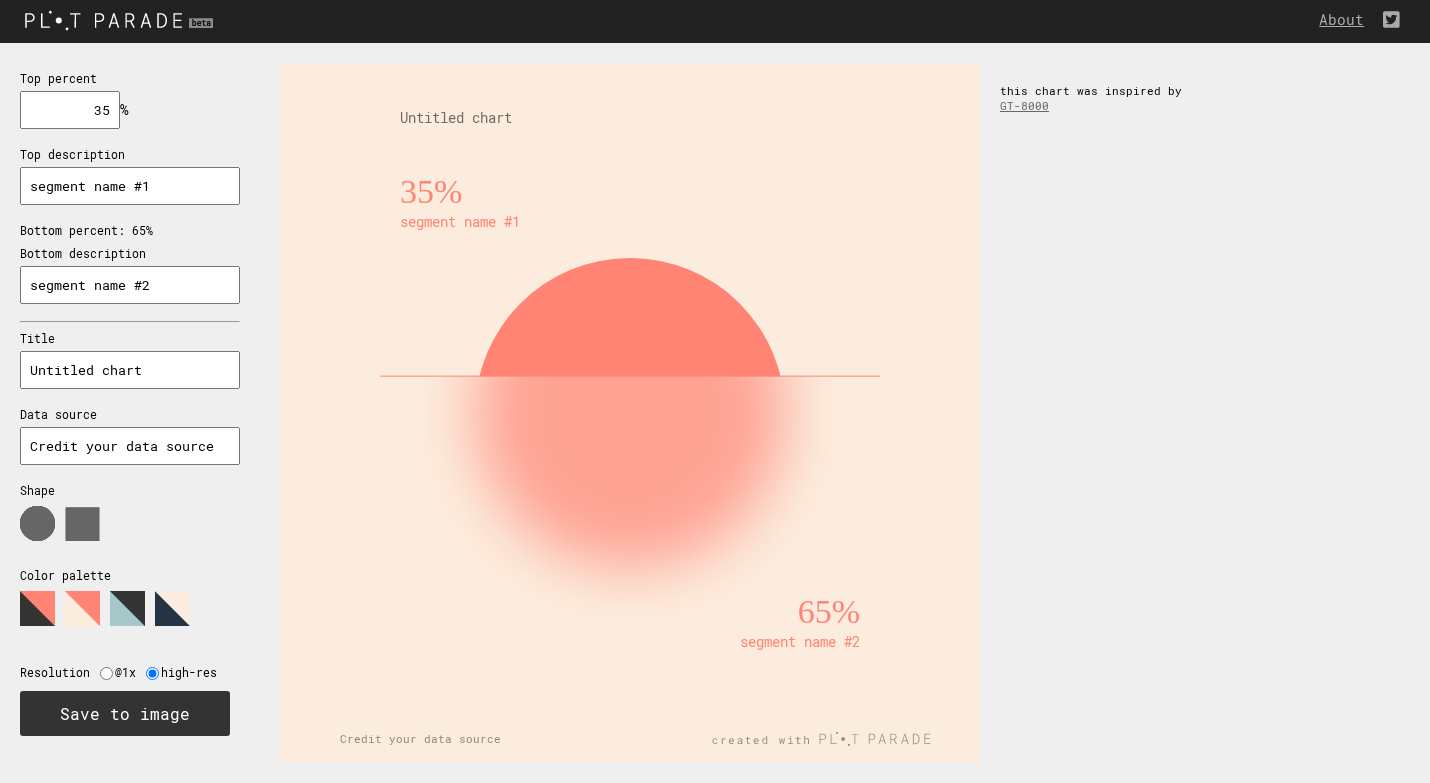 click on "35% segment name #1 65% segment name #2 Untitled chart Credit your data source
this chart was inspired by    GT-8000" at bounding box center (845, 413) 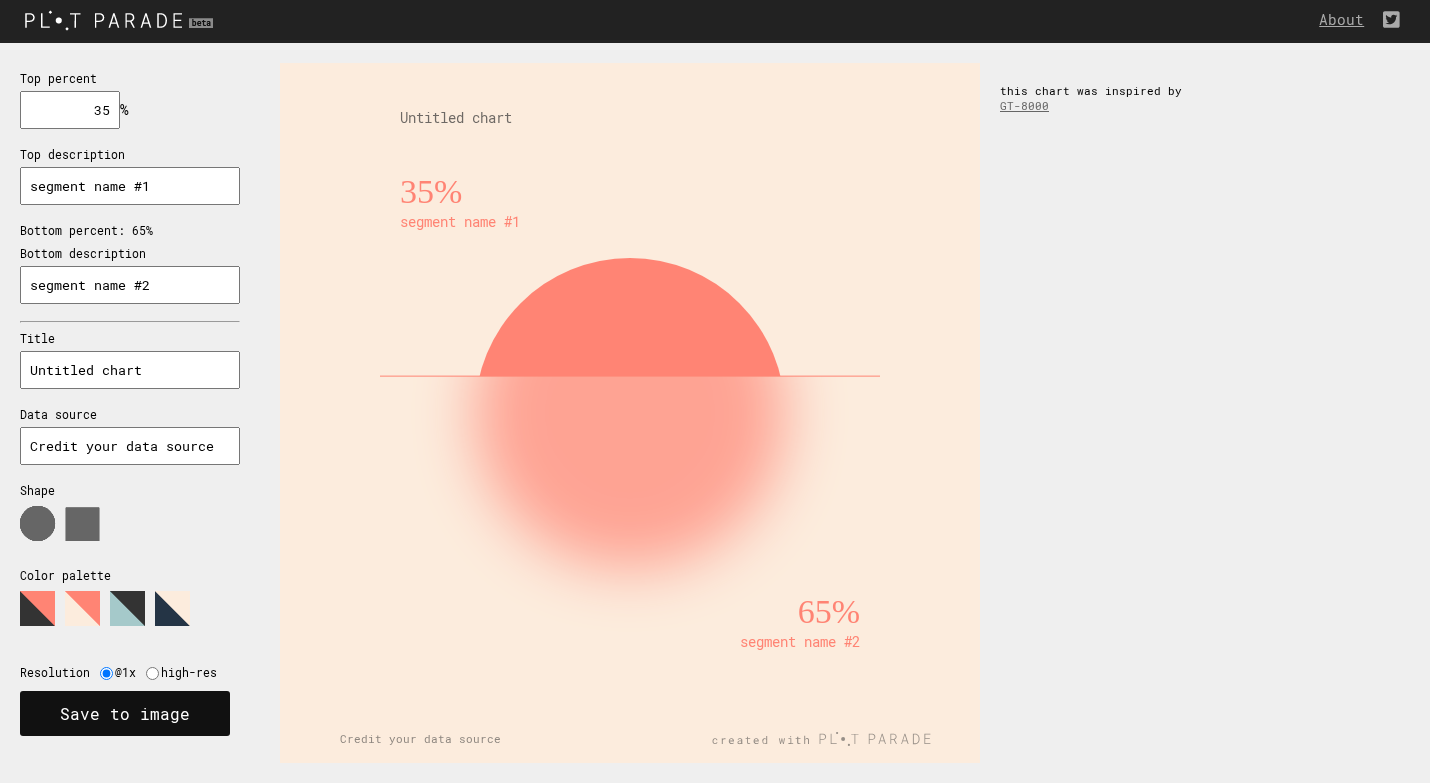 click on "Save to image" at bounding box center (125, 713) 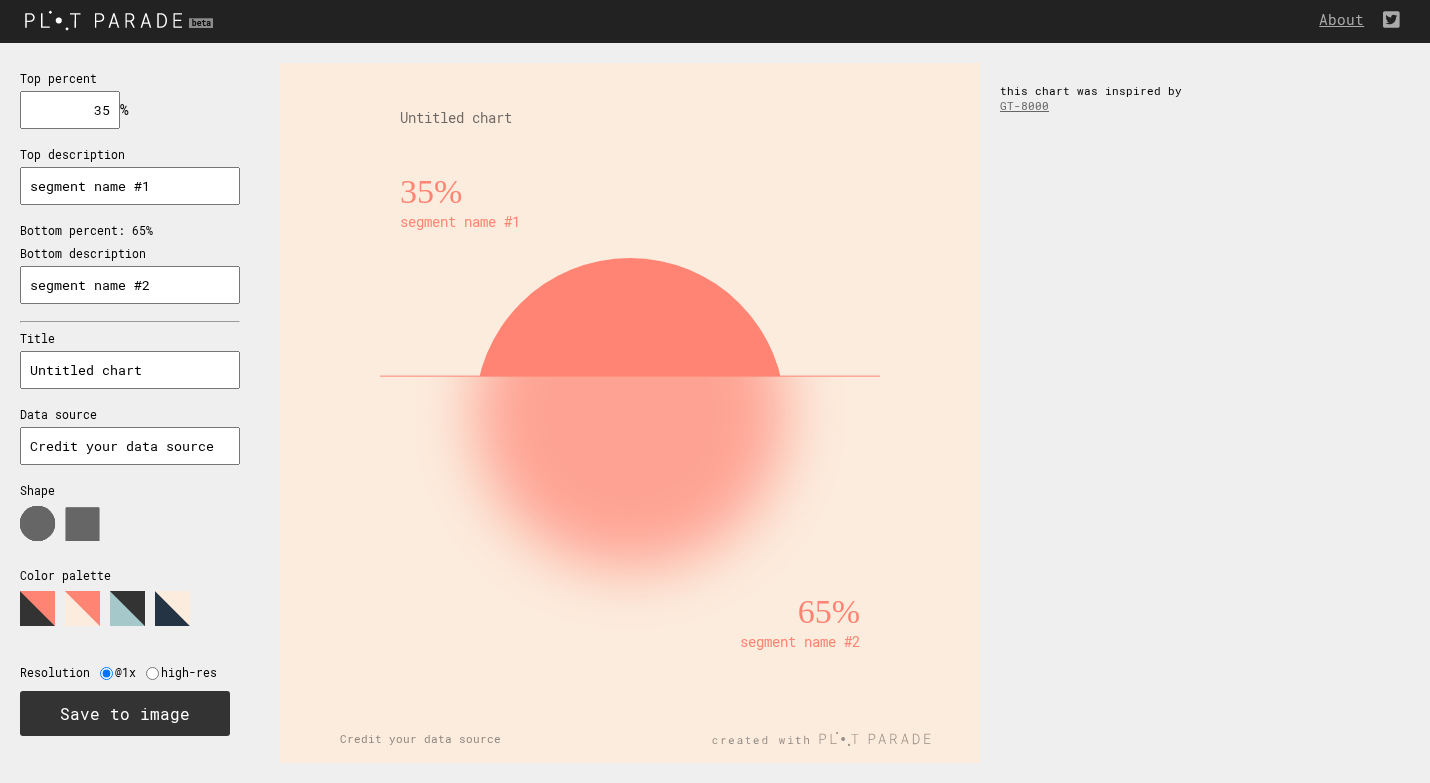 click at bounding box center (152, 673) 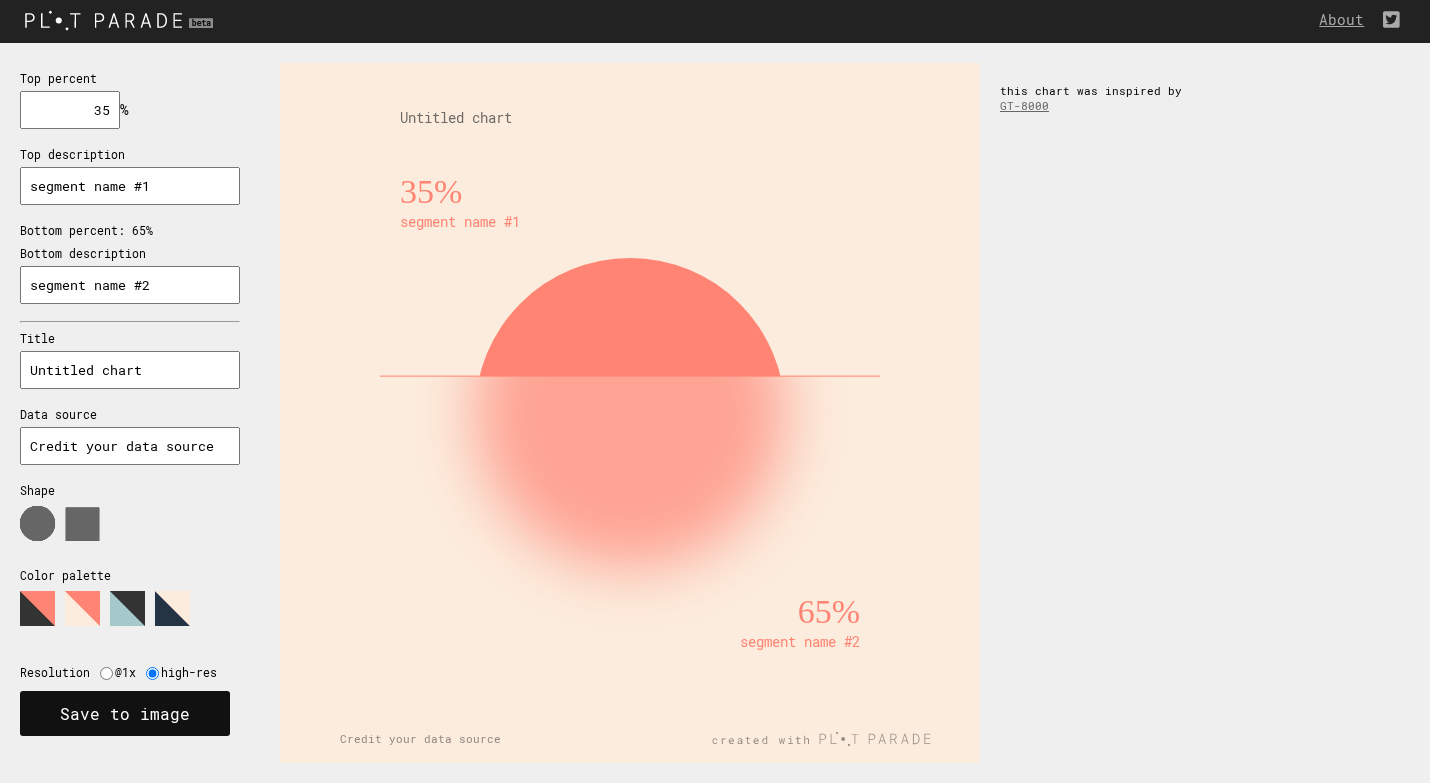 click on "Save to image" at bounding box center (125, 713) 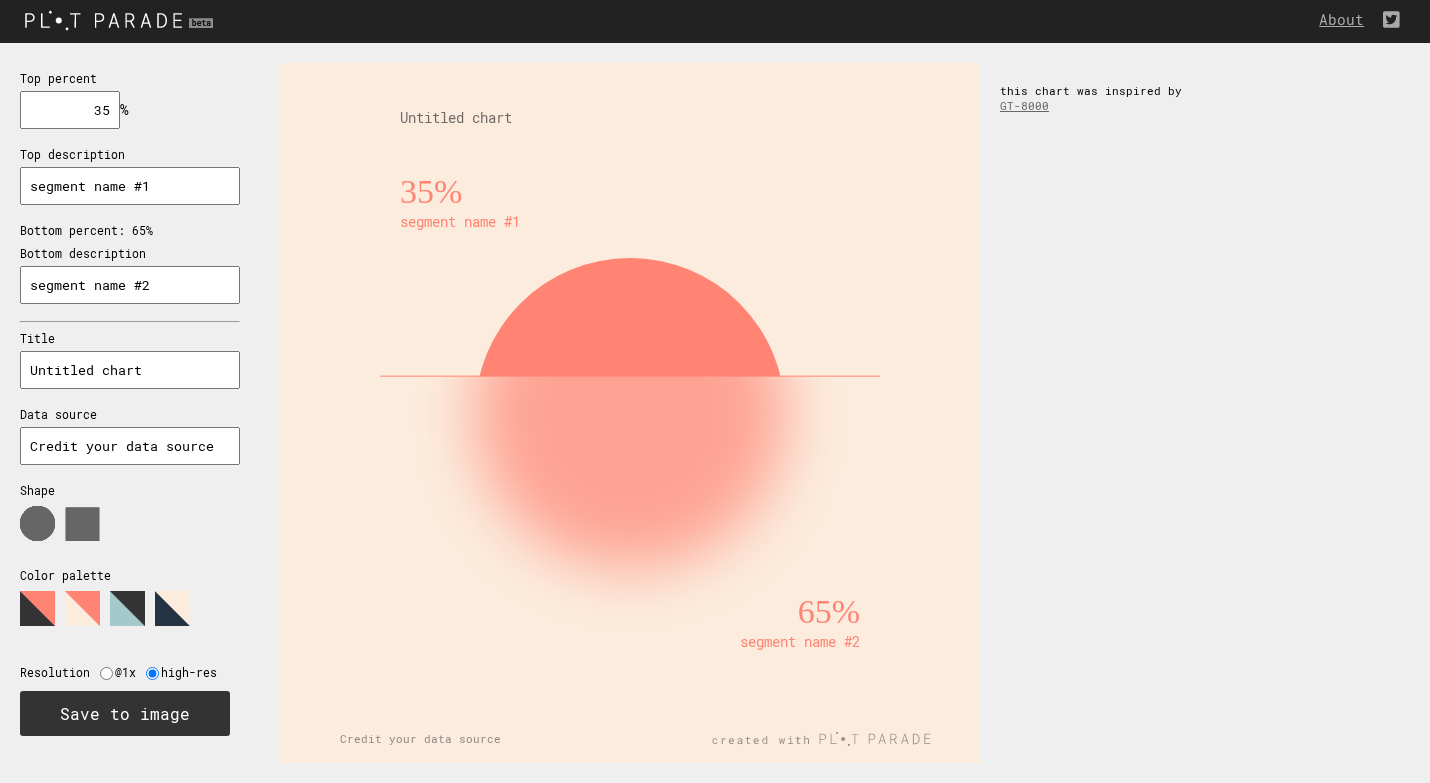 click at bounding box center (106, 673) 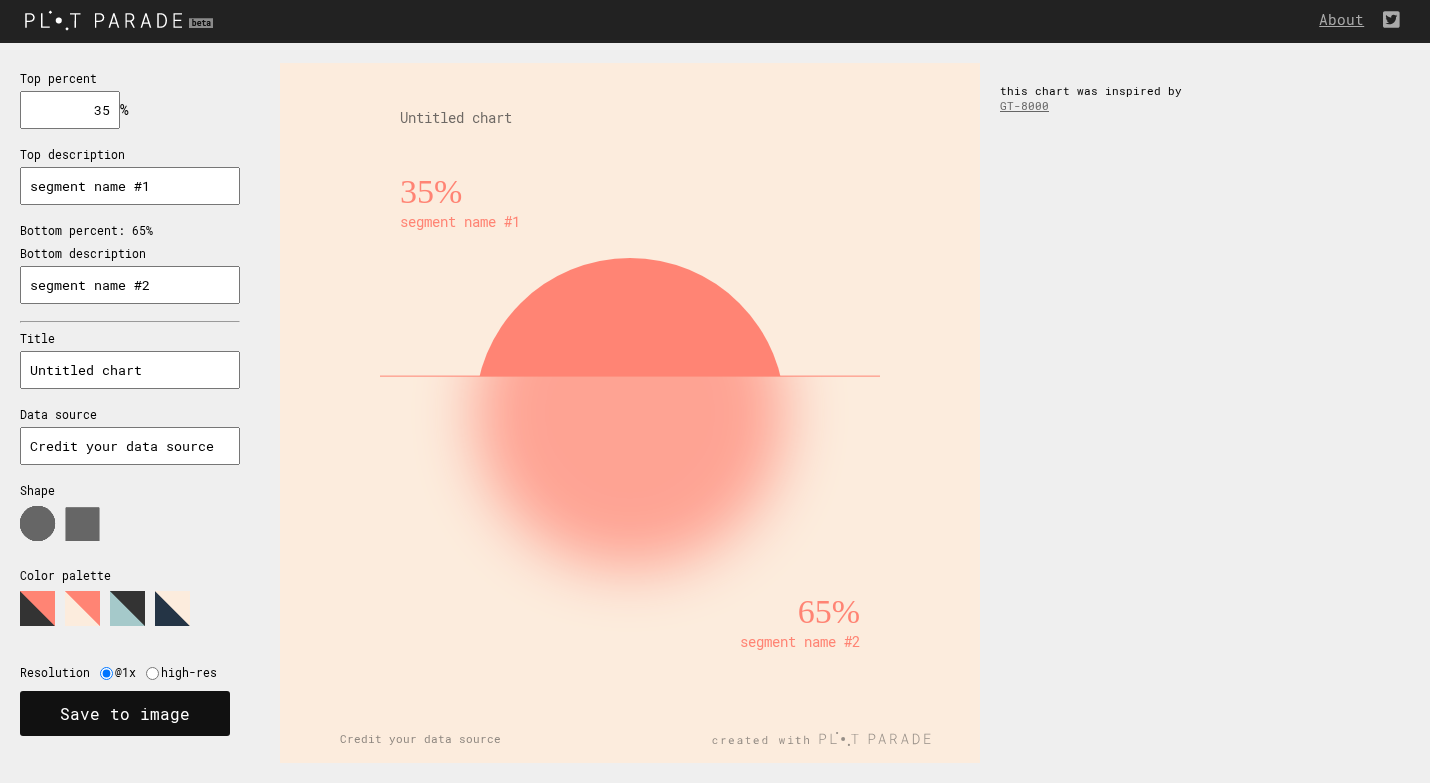 click on "Save to image" at bounding box center (125, 713) 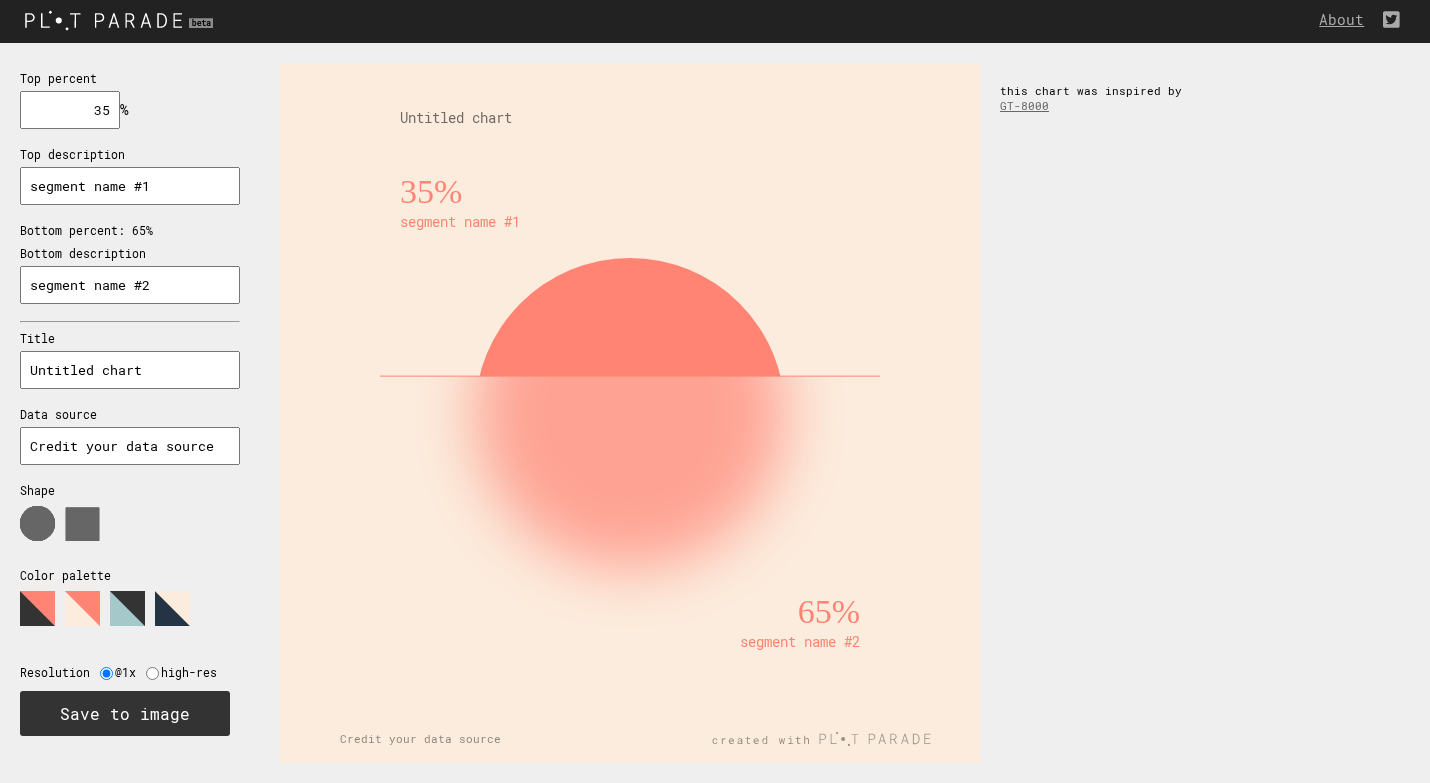 type 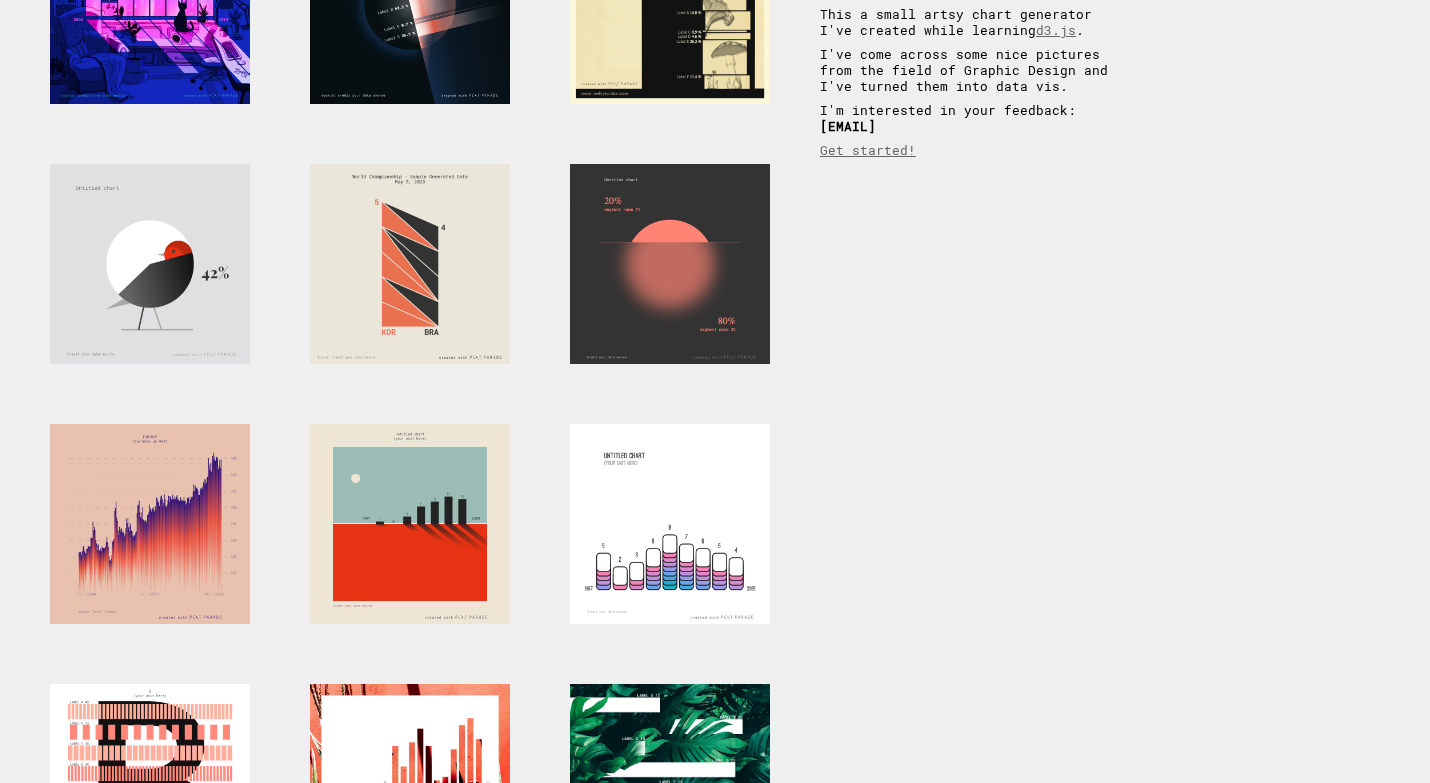 scroll, scrollTop: 0, scrollLeft: 0, axis: both 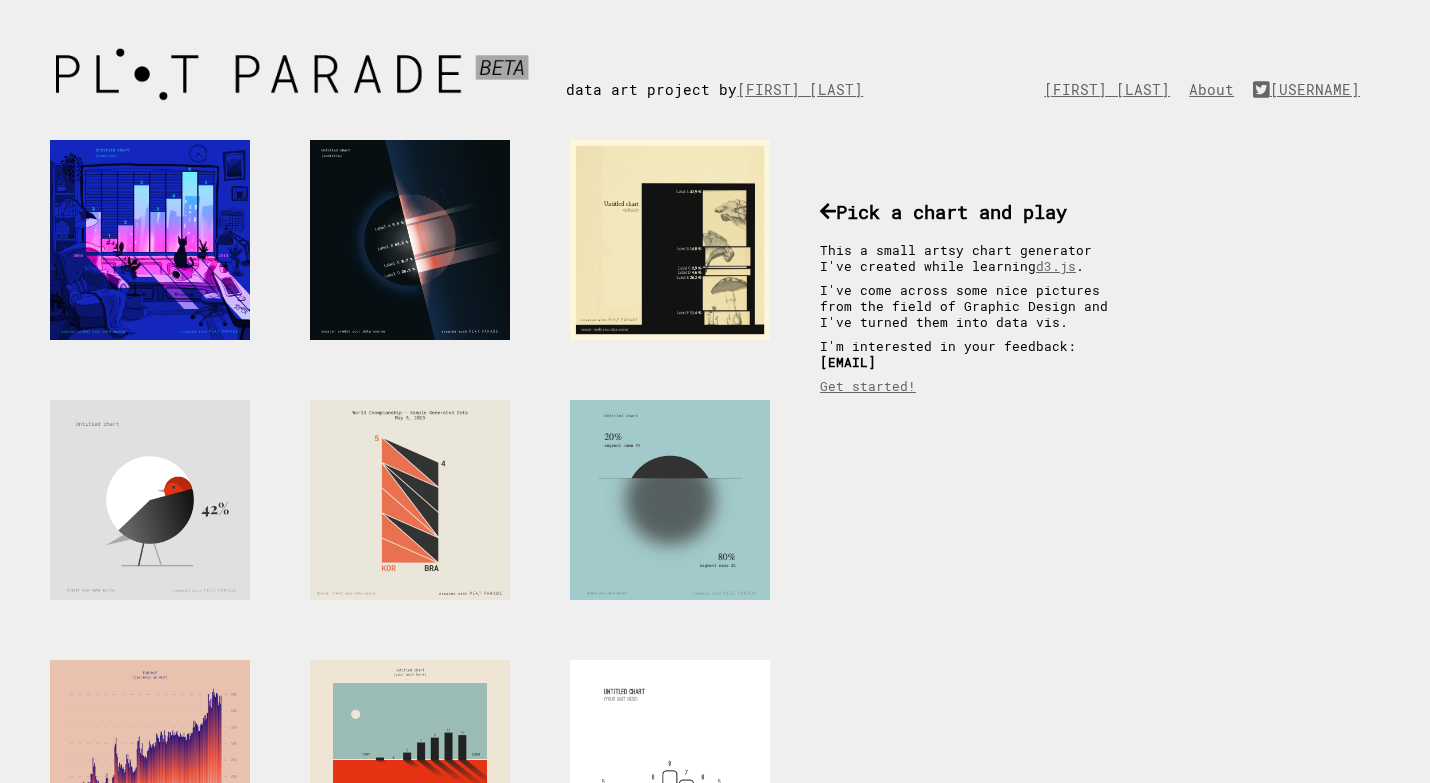 click at bounding box center [670, 500] 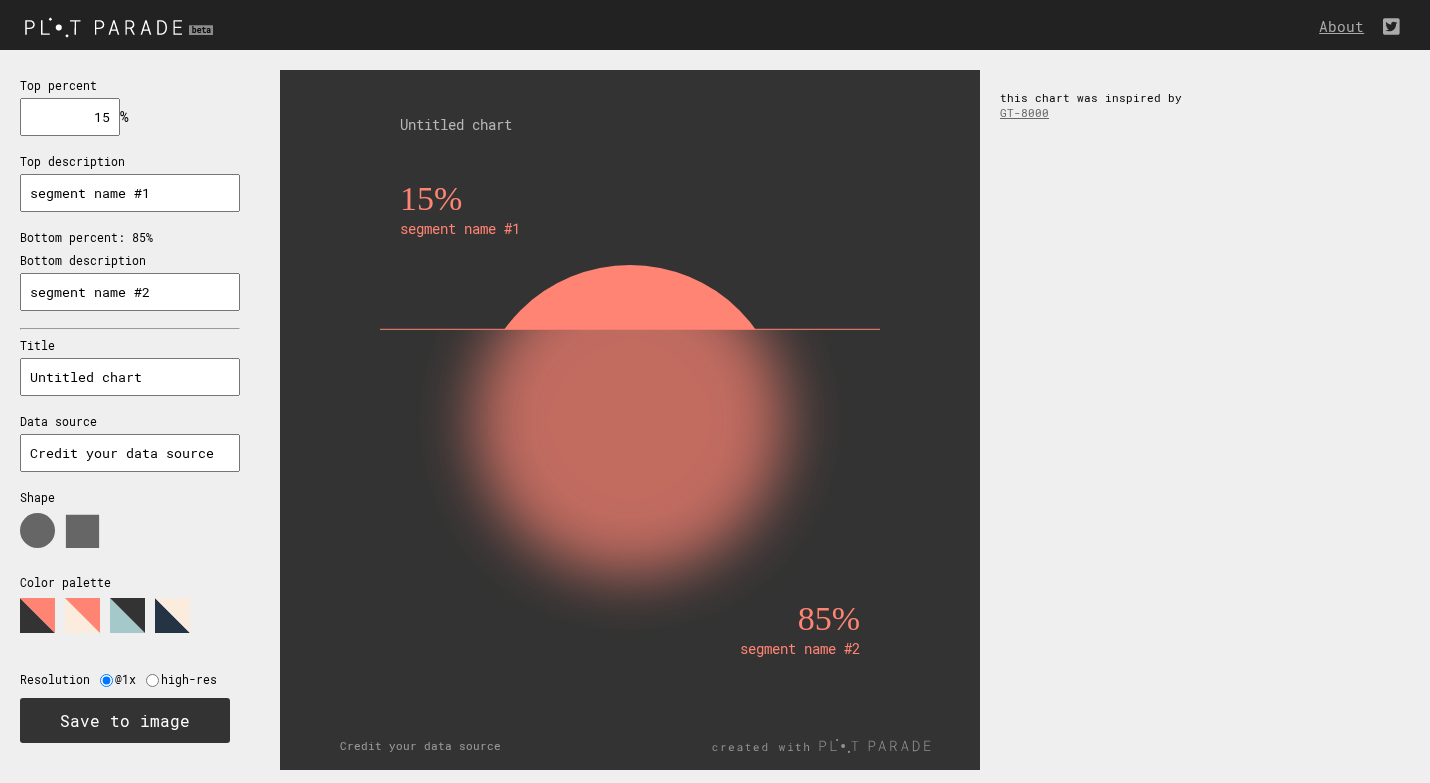 scroll, scrollTop: 0, scrollLeft: 0, axis: both 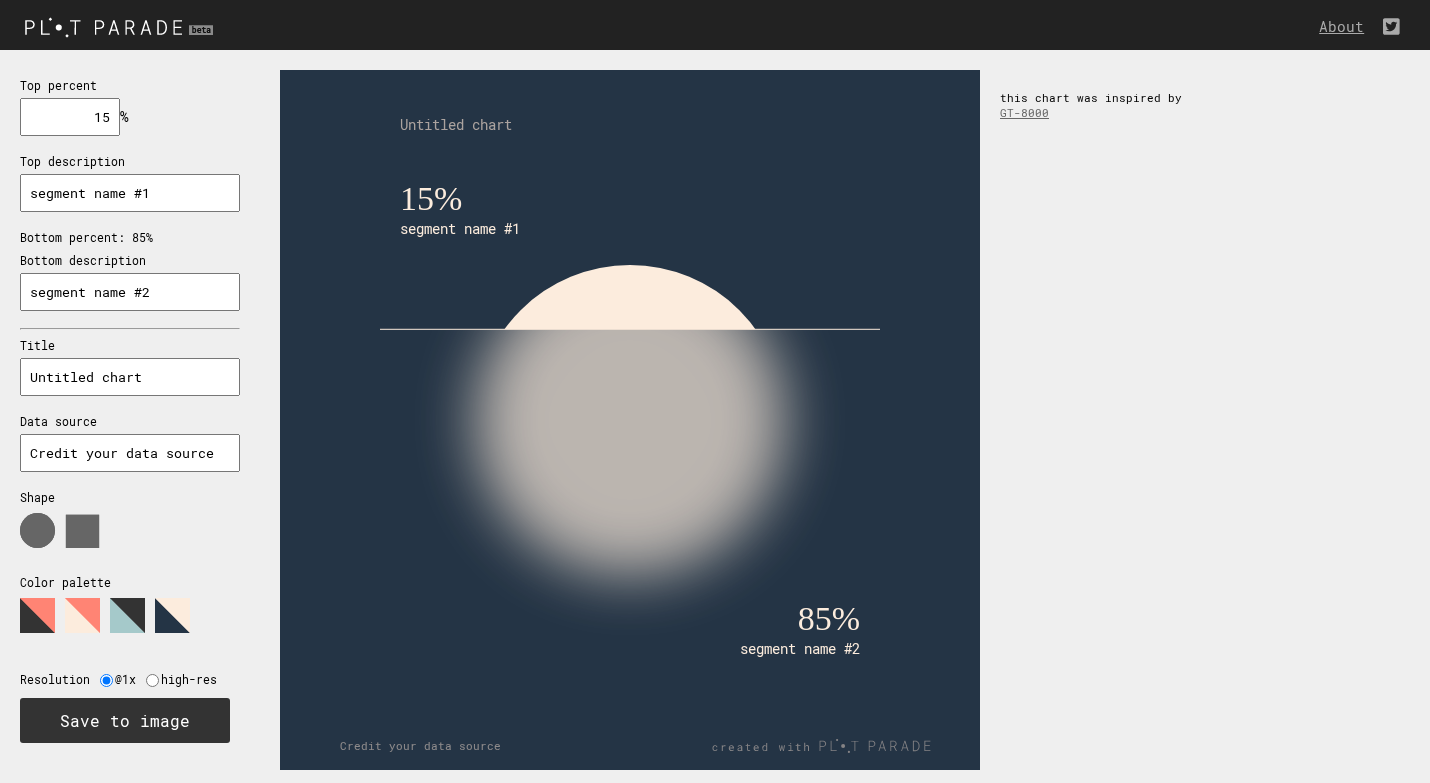 drag, startPoint x: 654, startPoint y: 297, endPoint x: 772, endPoint y: 305, distance: 118.270874 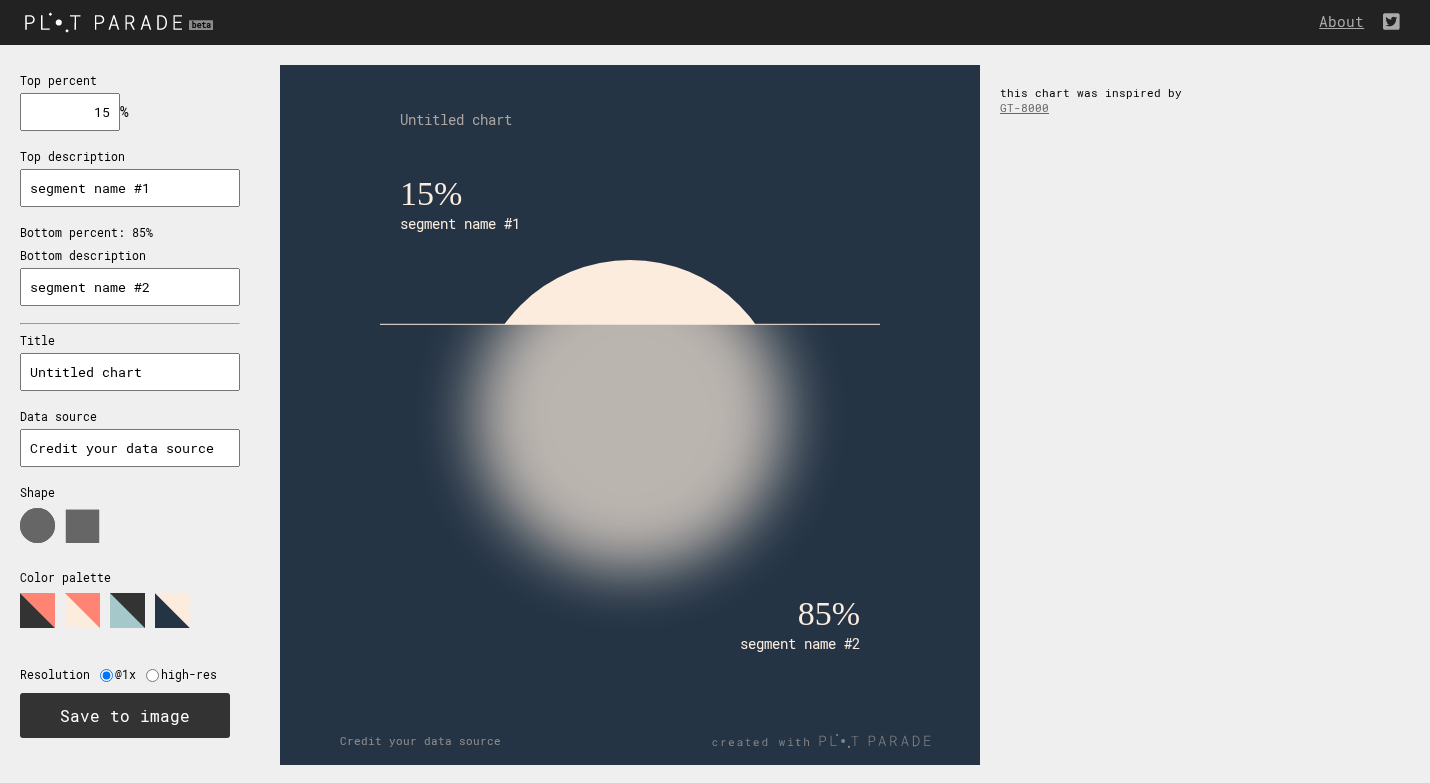 scroll, scrollTop: 7, scrollLeft: 0, axis: vertical 